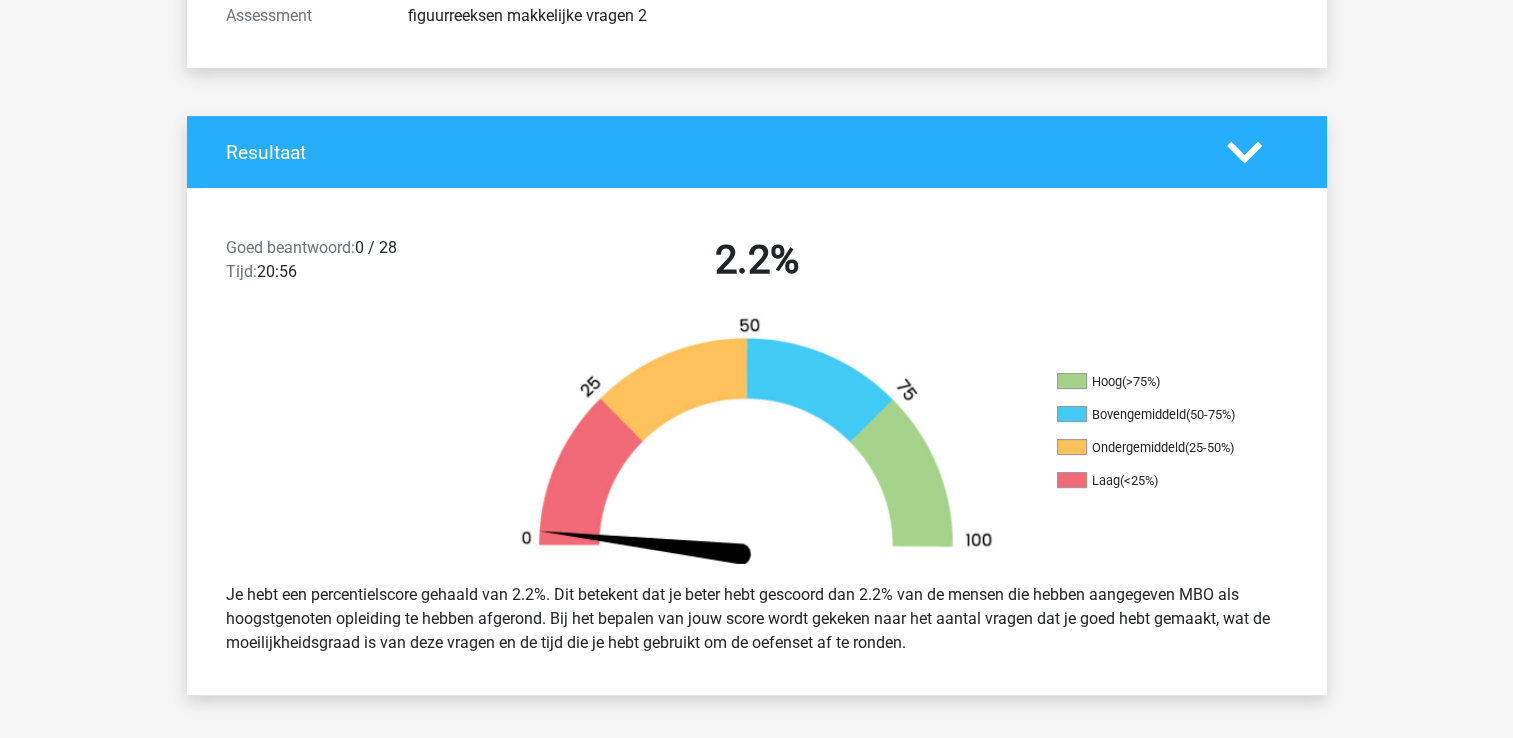 scroll, scrollTop: 400, scrollLeft: 0, axis: vertical 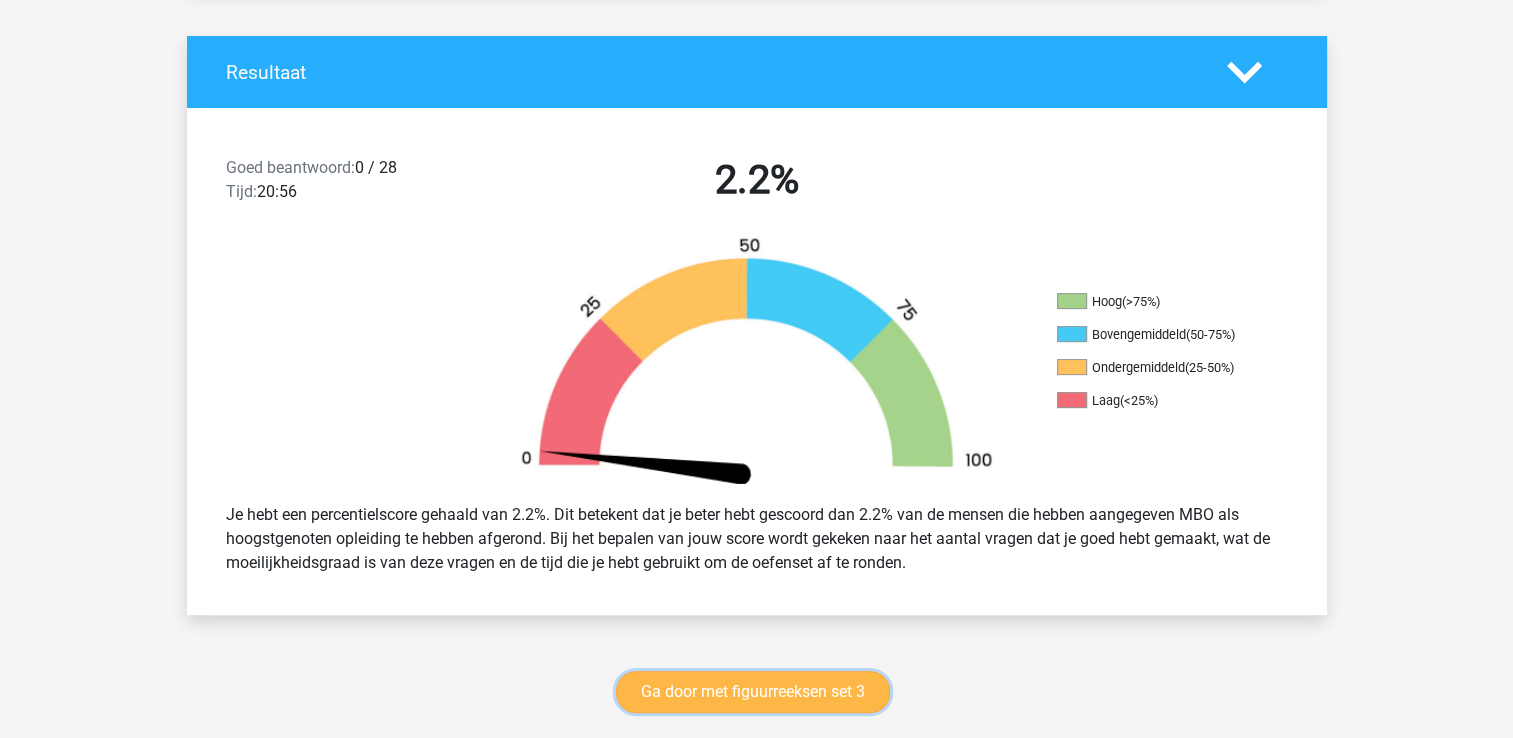 click on "Ga door met figuurreeksen set 3" at bounding box center (753, 692) 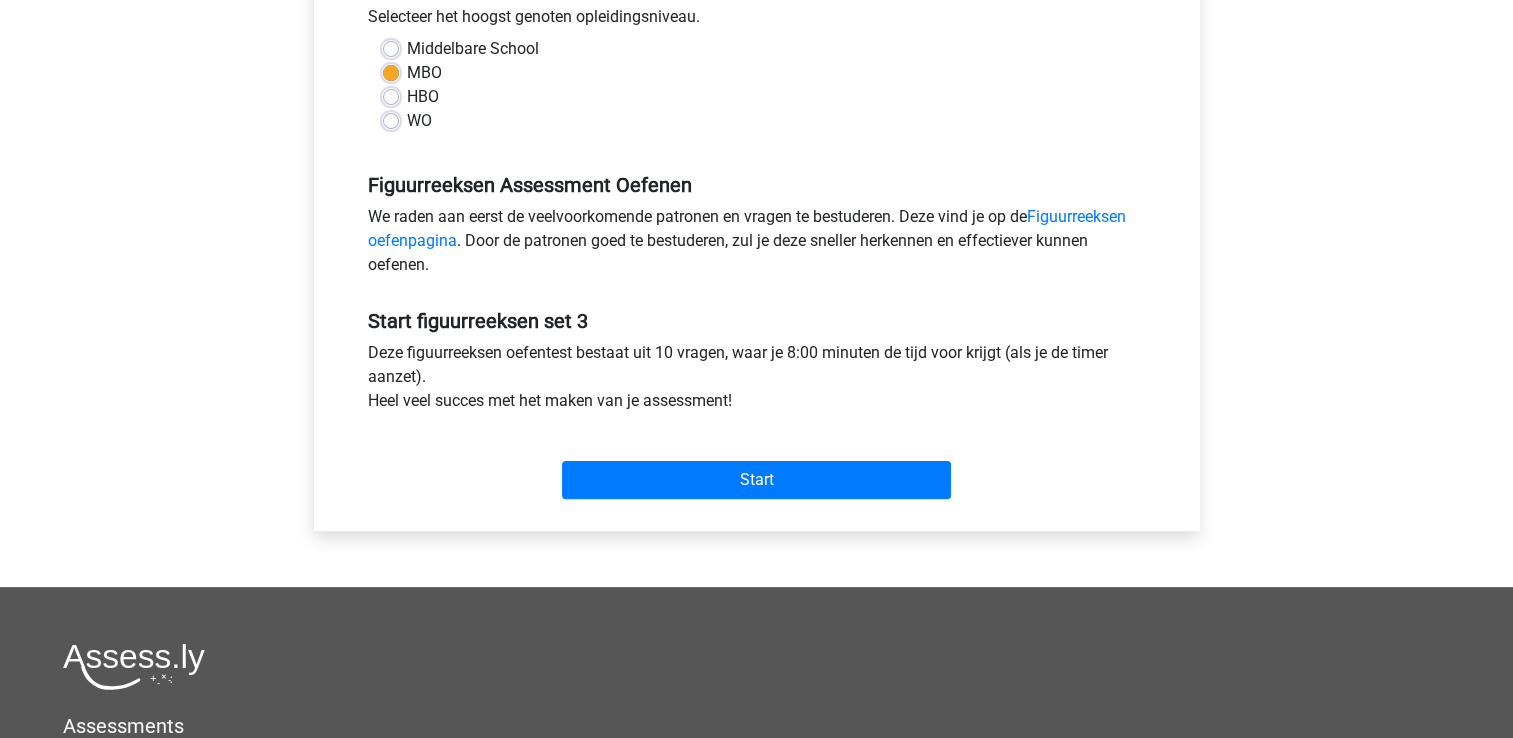 scroll, scrollTop: 500, scrollLeft: 0, axis: vertical 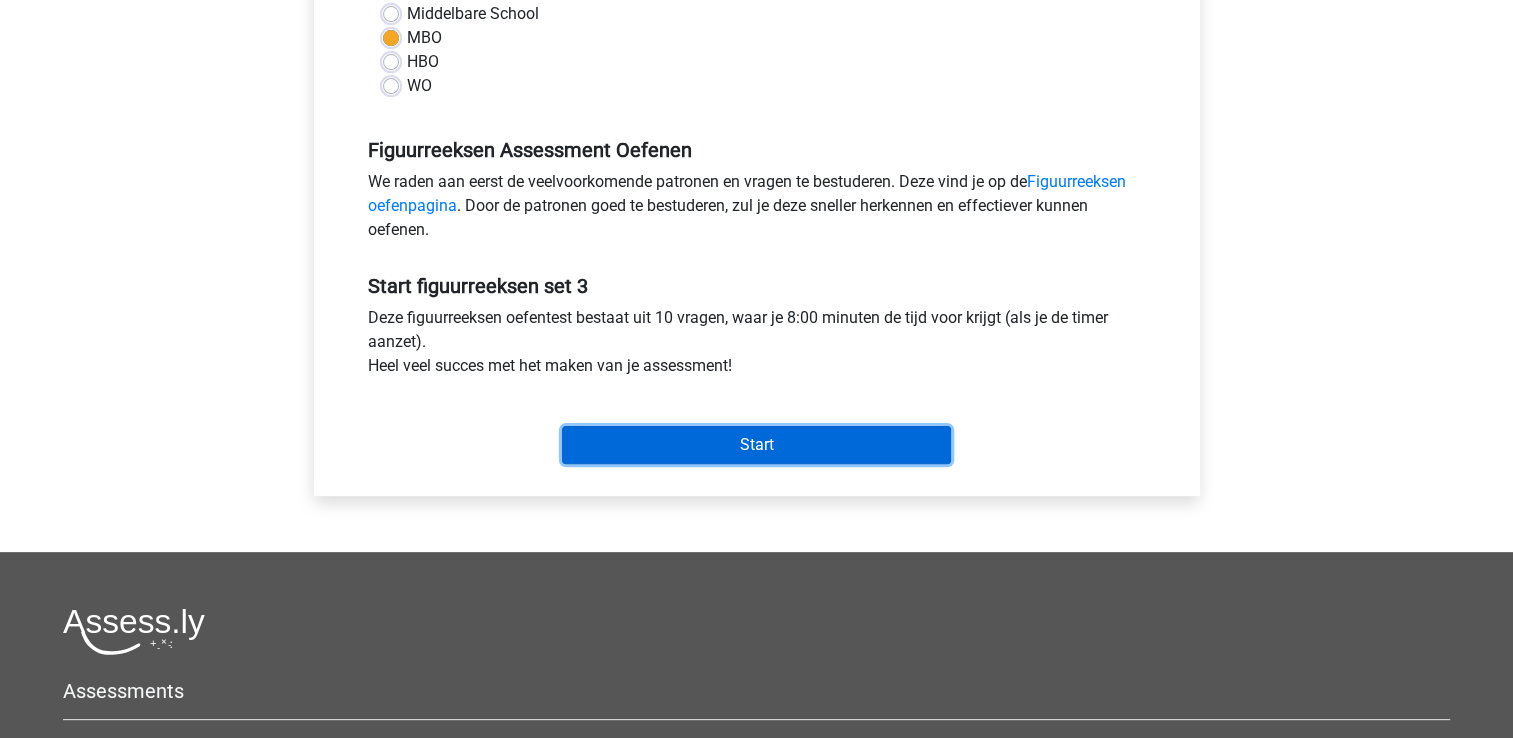 click on "Start" at bounding box center (756, 445) 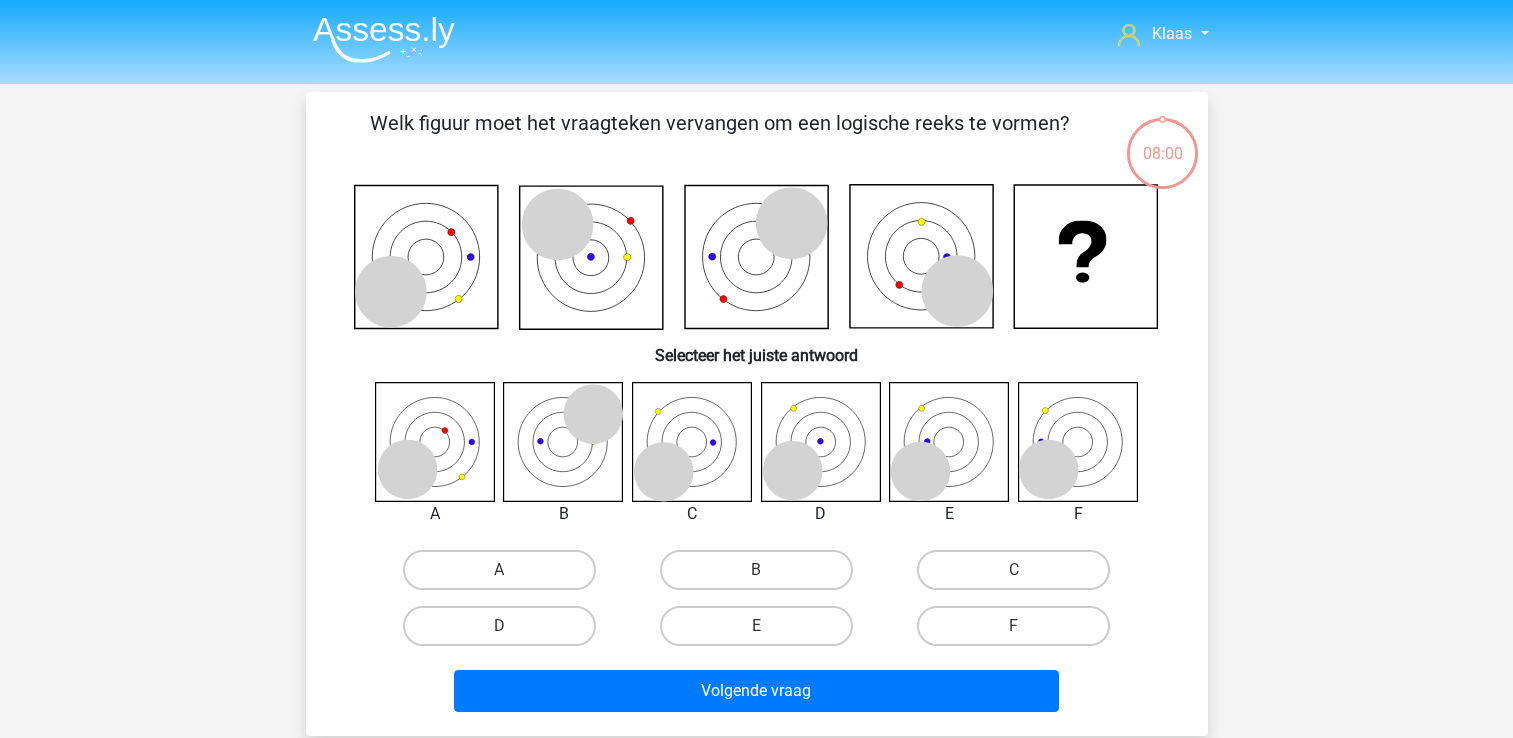 scroll, scrollTop: 0, scrollLeft: 0, axis: both 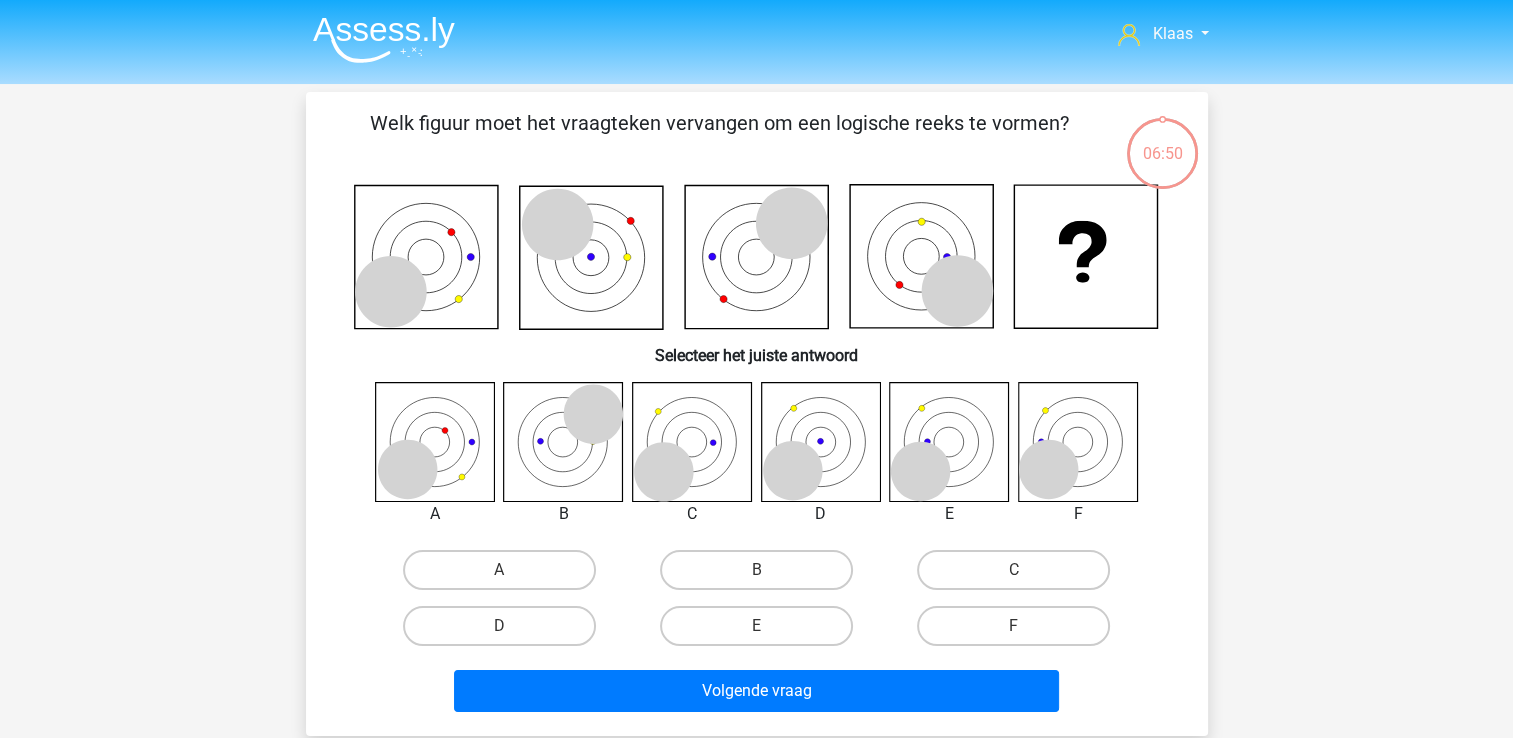 click on "B" at bounding box center (762, 576) 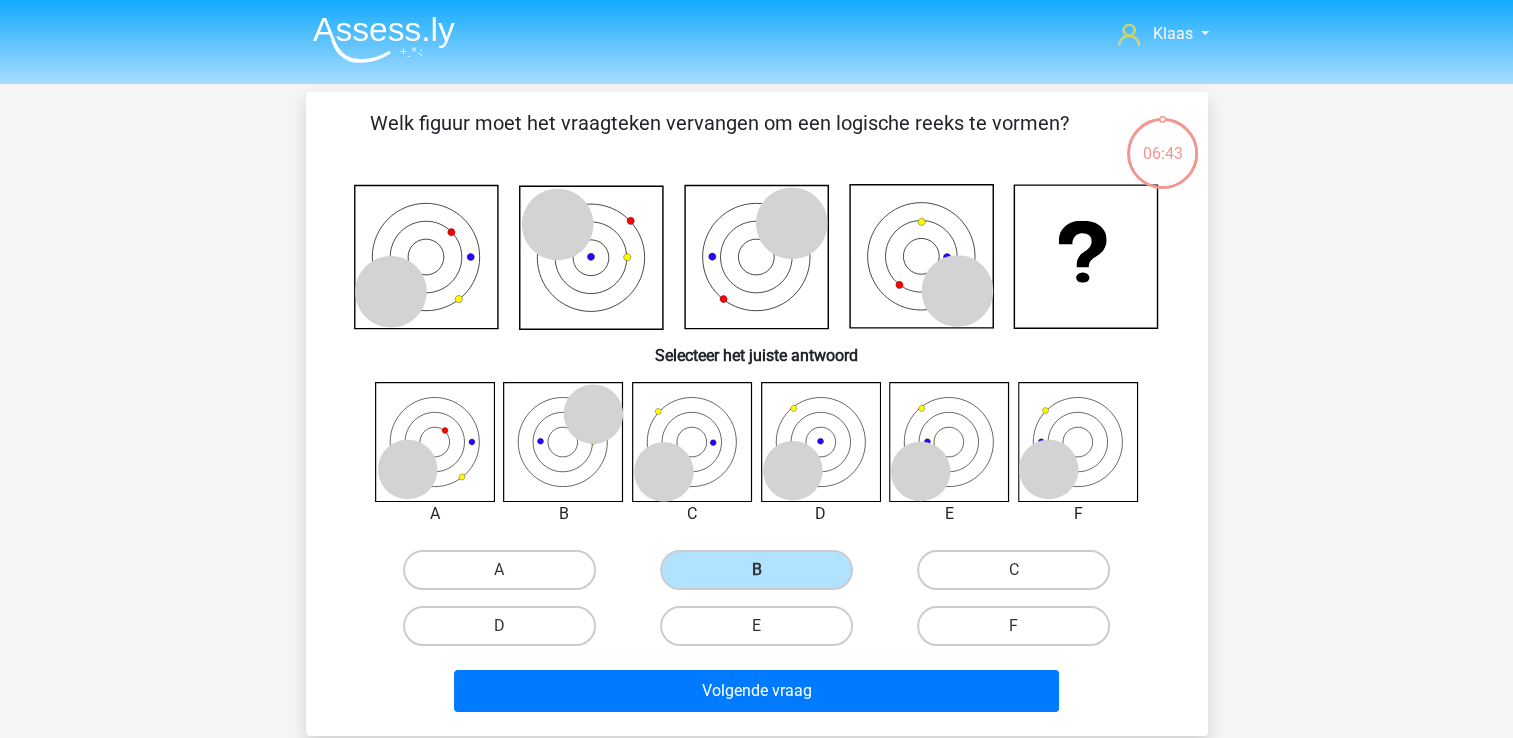 click 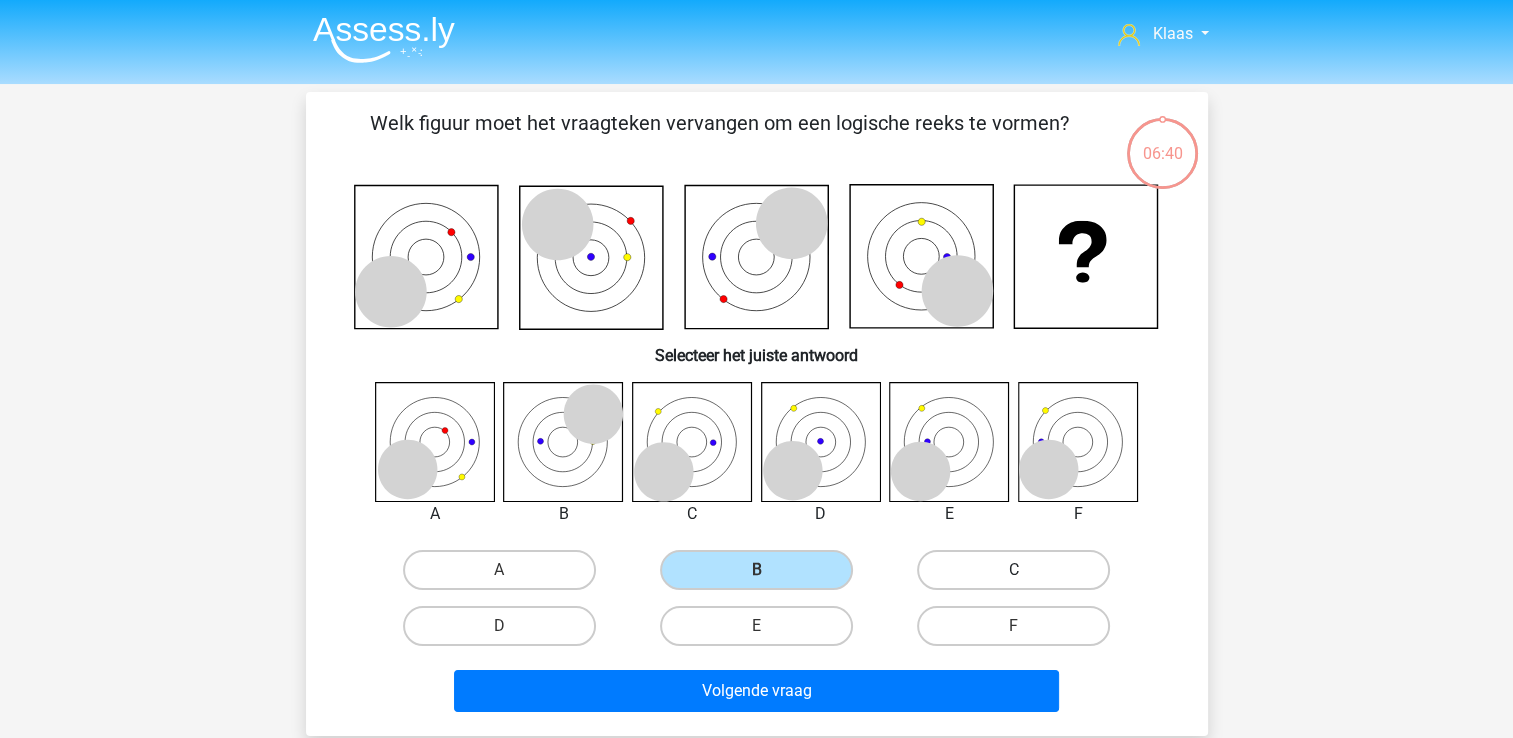 click on "C" at bounding box center (1013, 570) 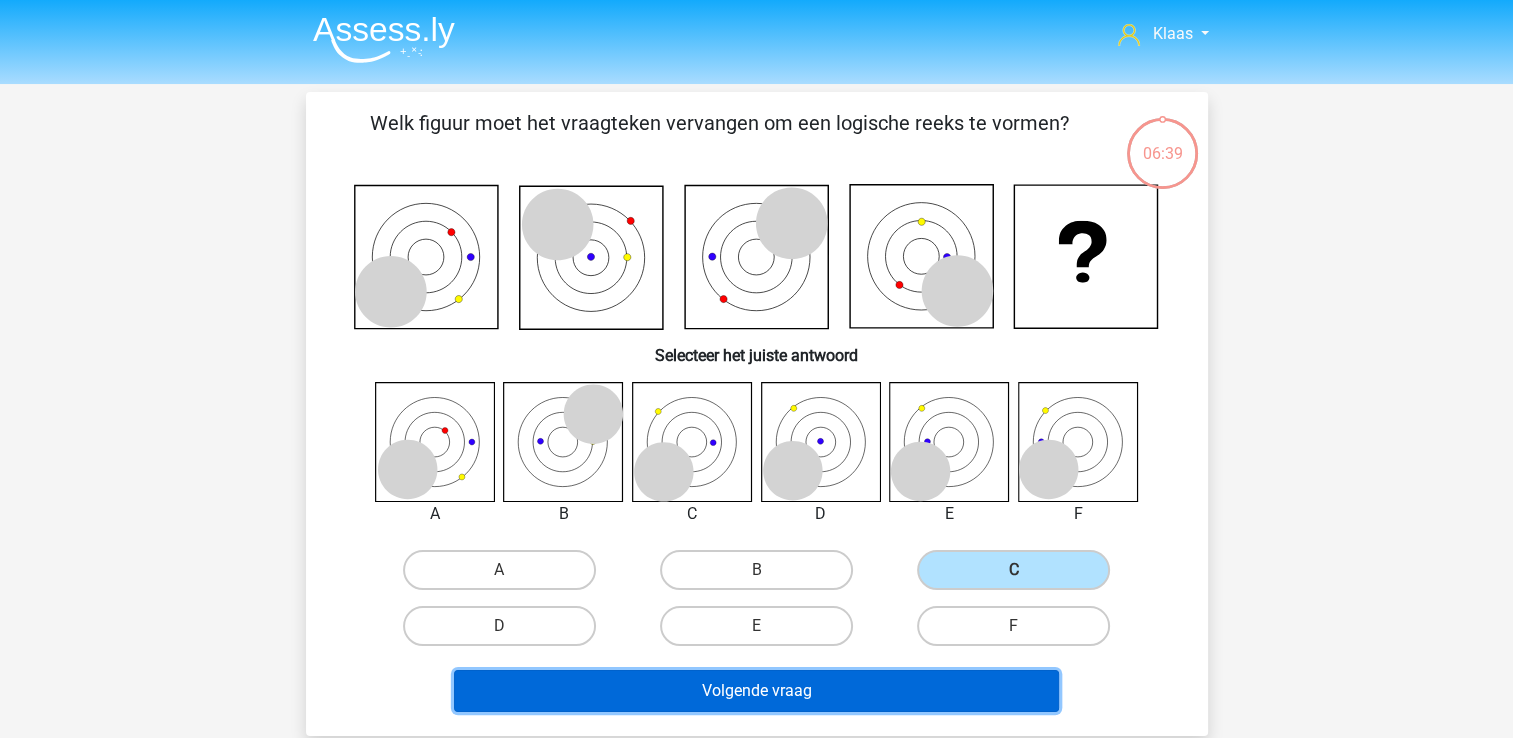click on "Volgende vraag" at bounding box center (756, 691) 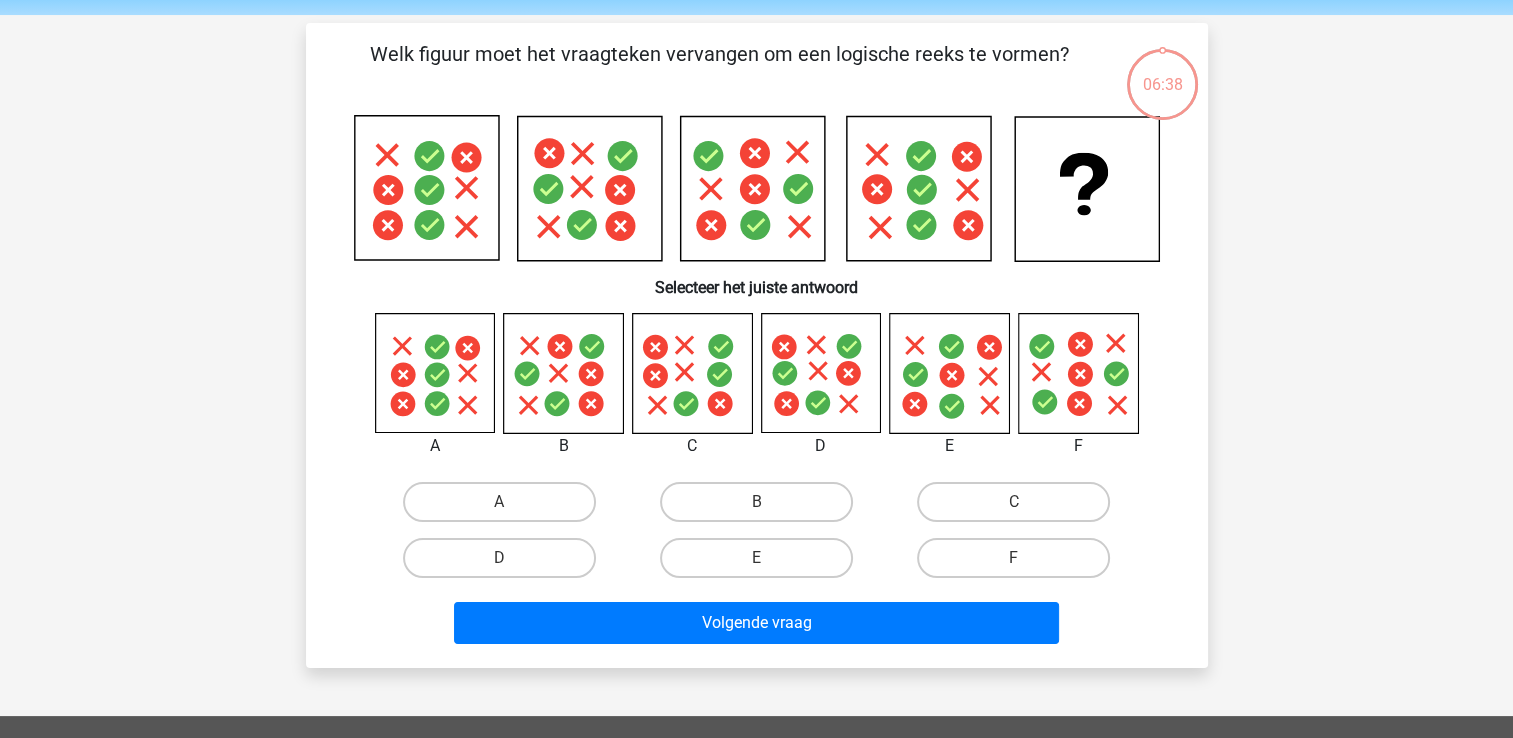 scroll, scrollTop: 92, scrollLeft: 0, axis: vertical 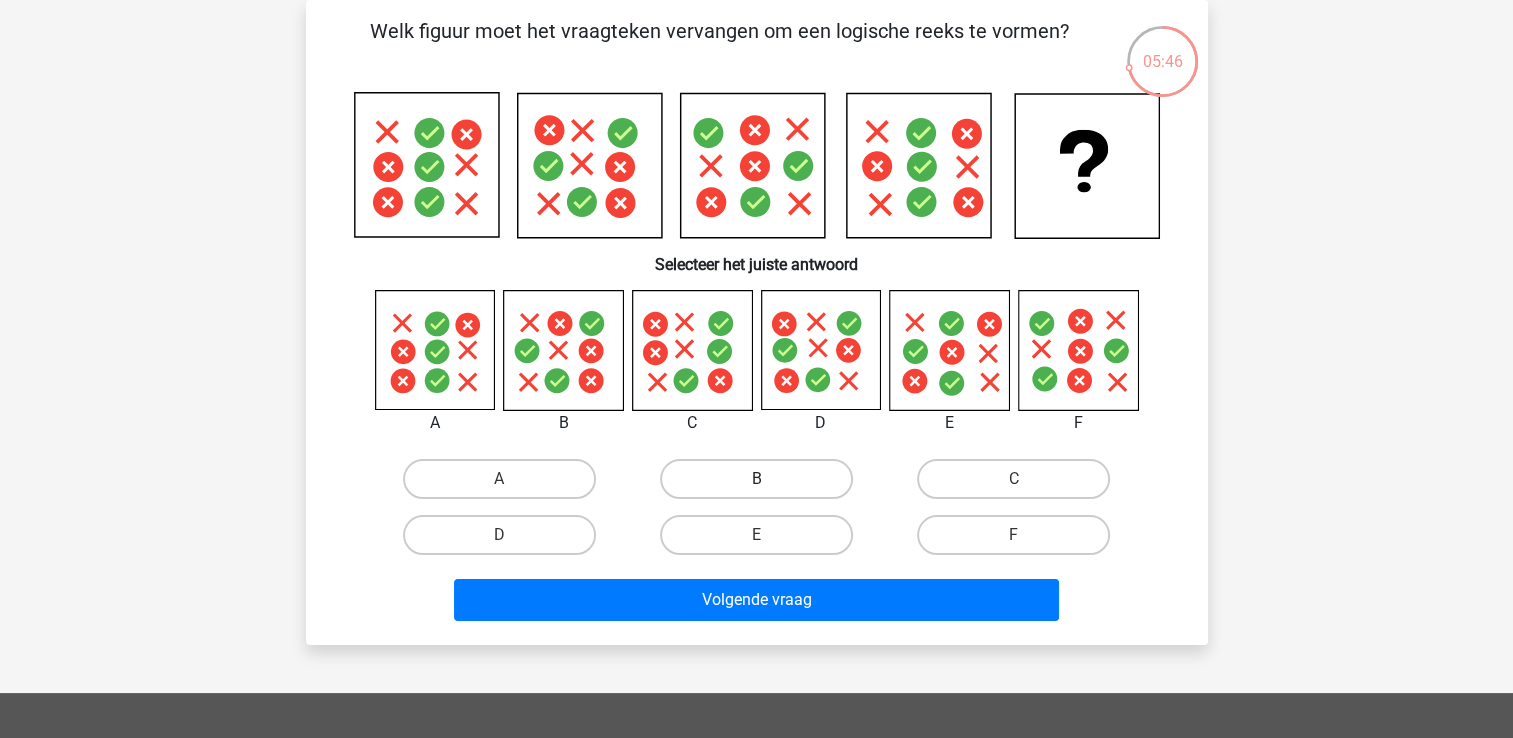 click on "B" at bounding box center [756, 479] 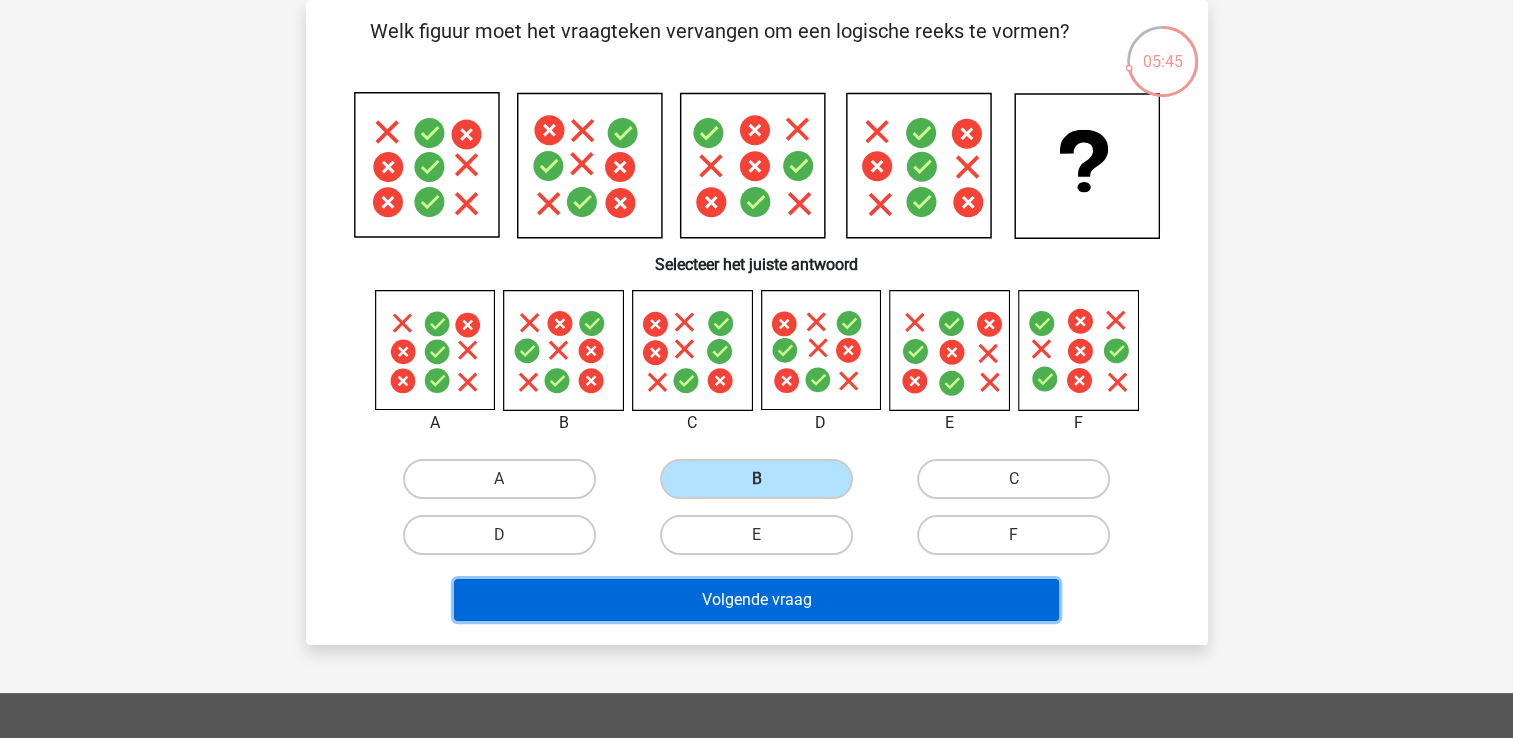 click on "Volgende vraag" at bounding box center [756, 600] 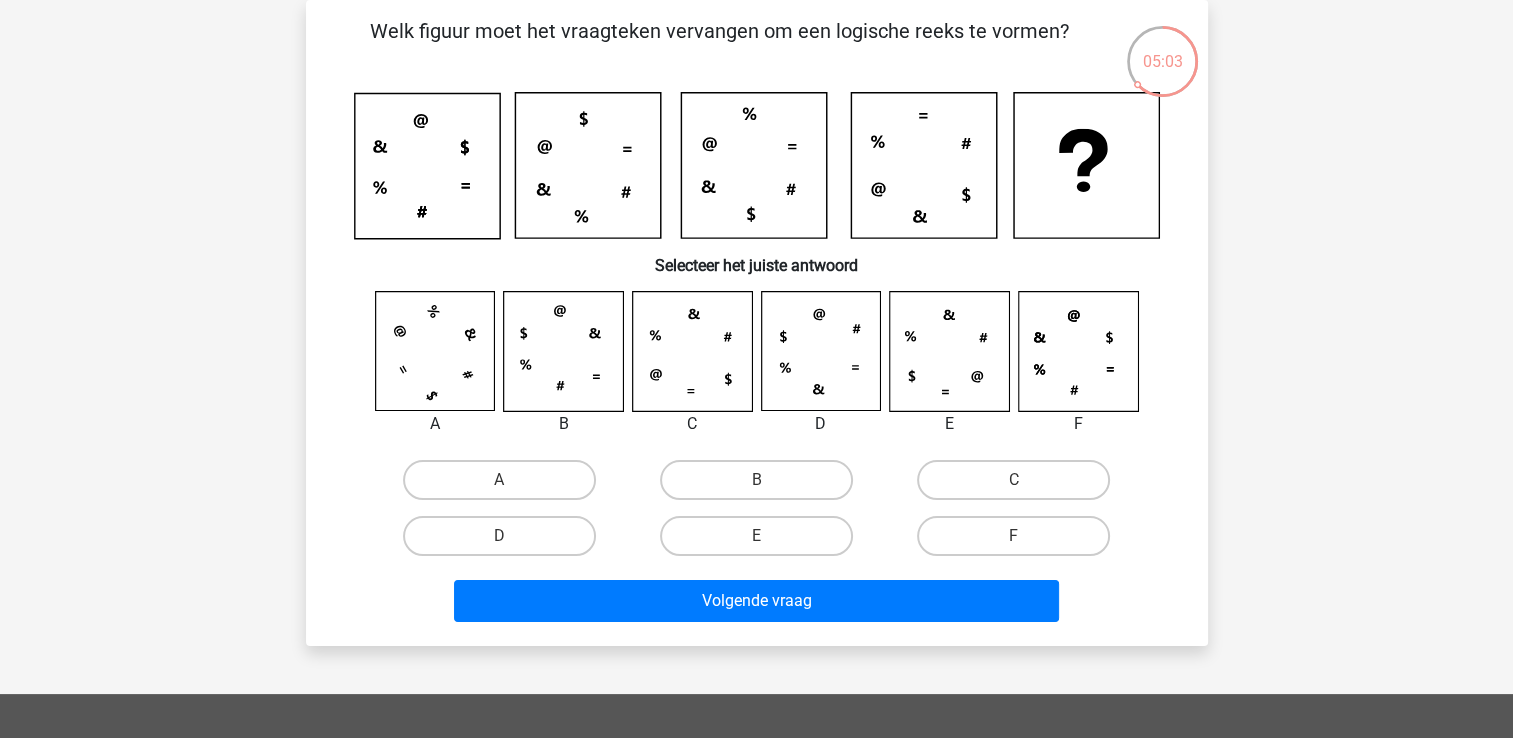 click 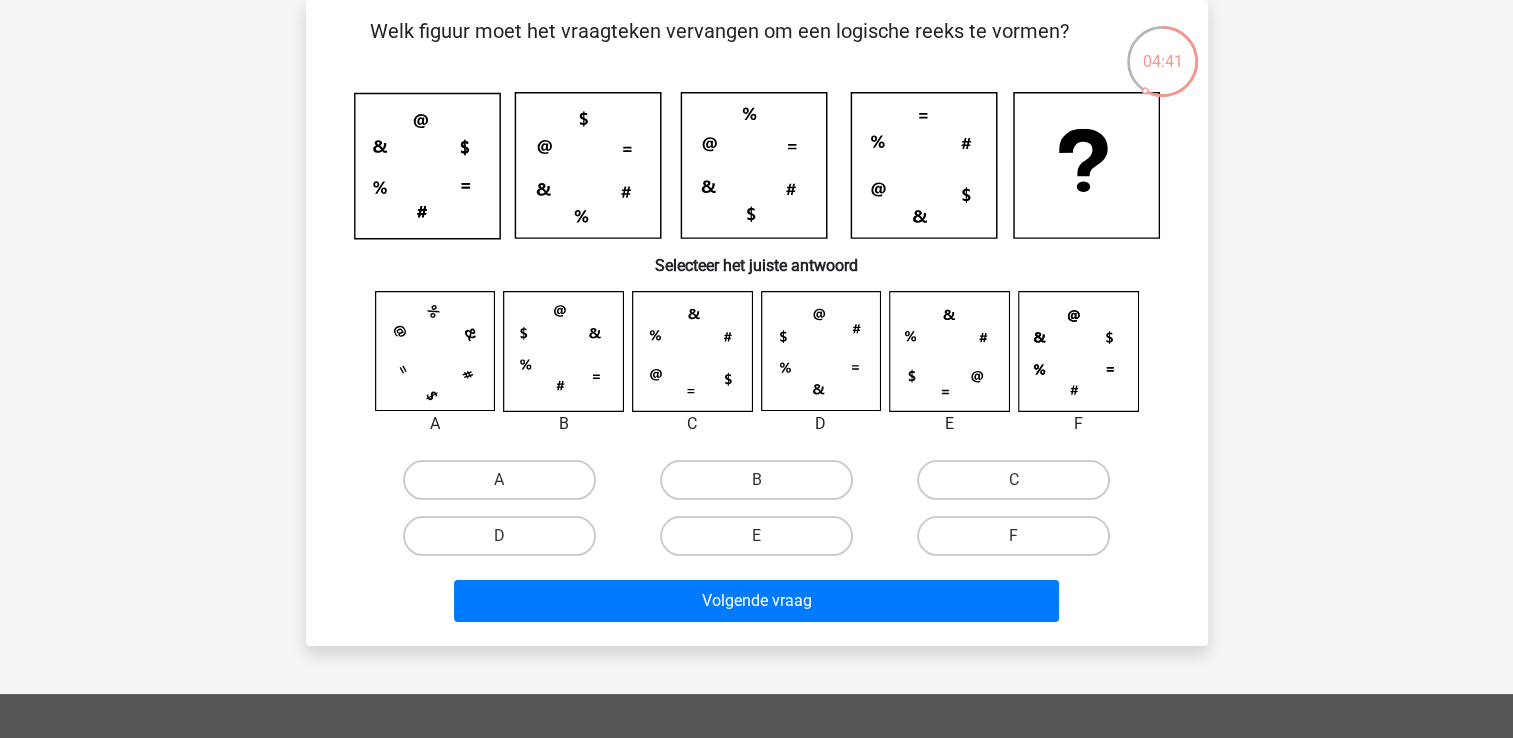 click 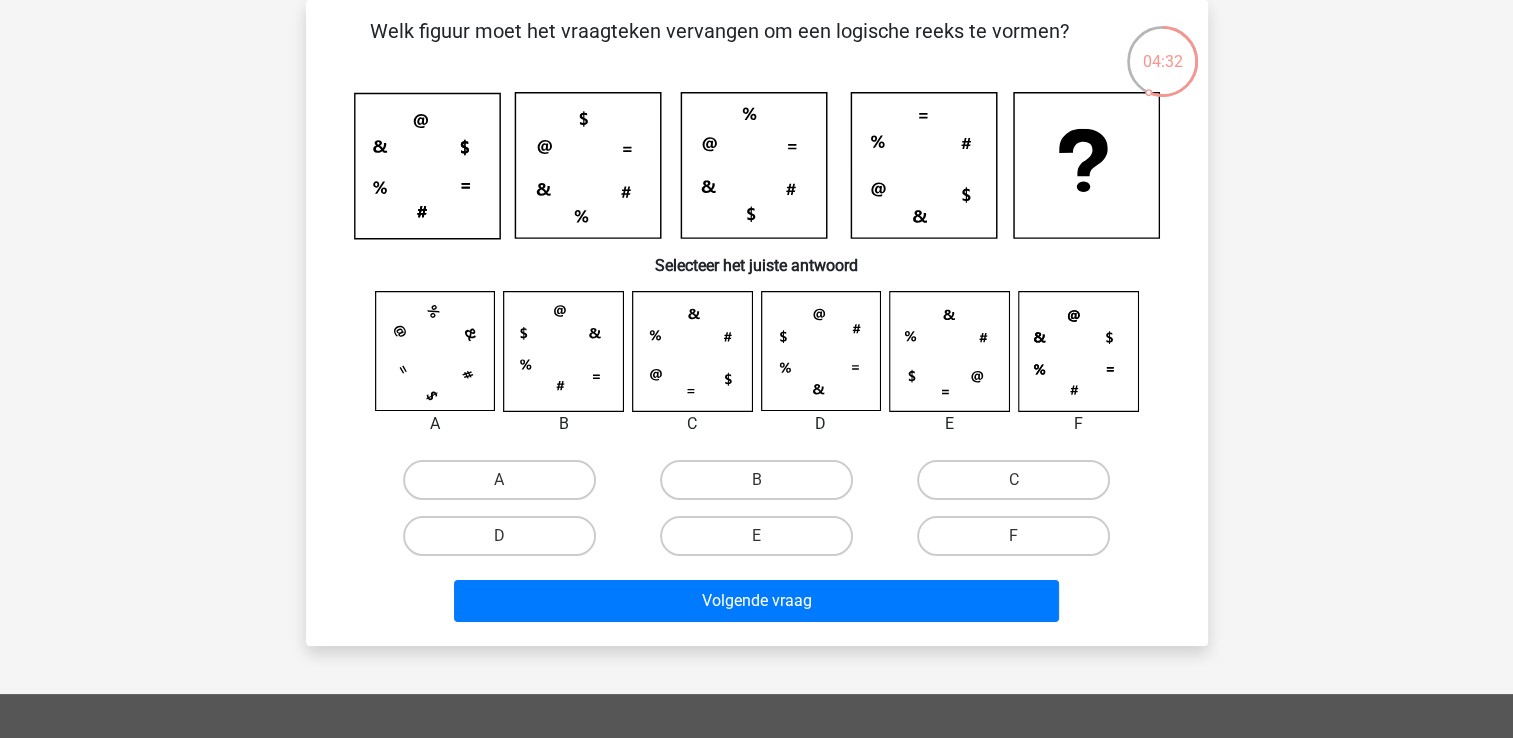 click 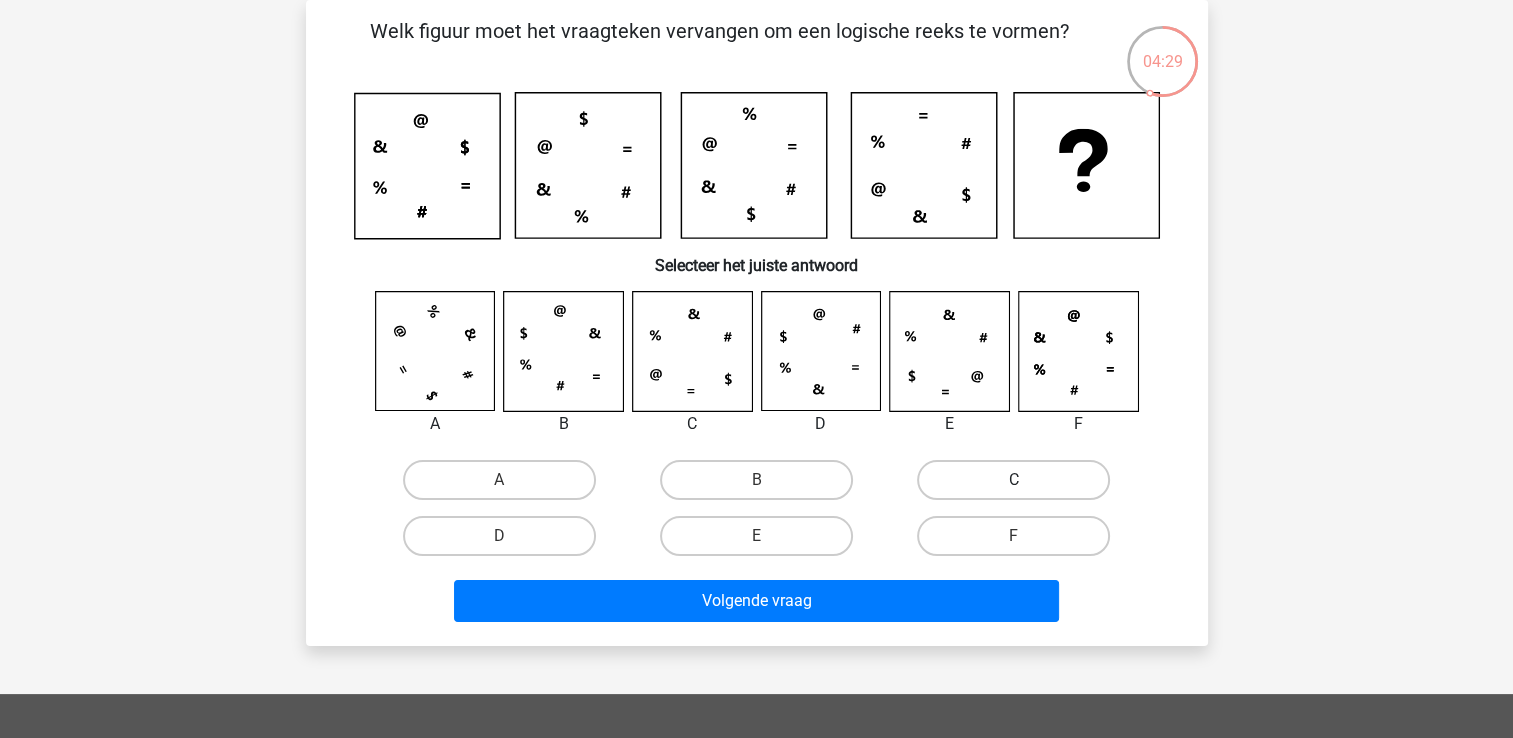 click on "C" at bounding box center [1013, 480] 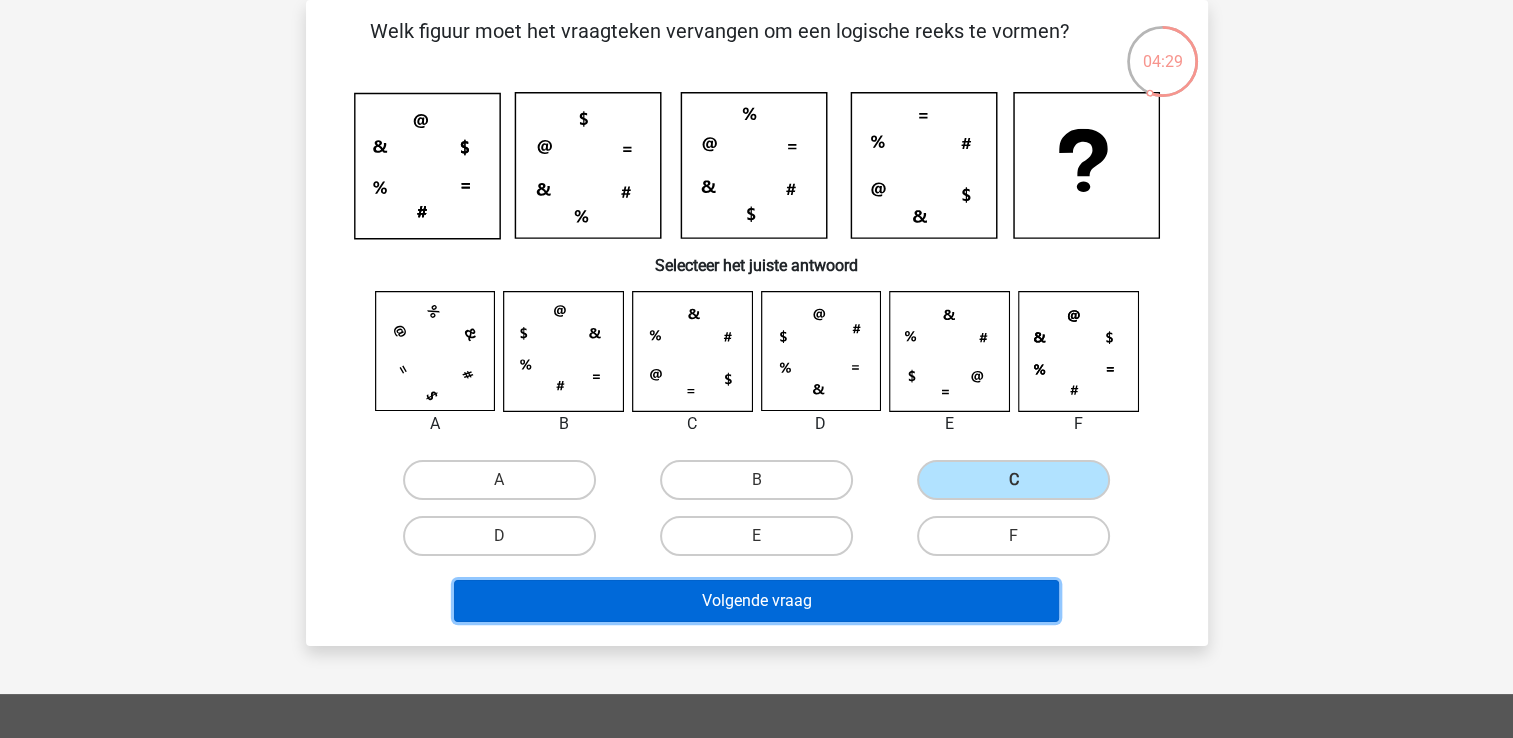 click on "Volgende vraag" at bounding box center (756, 601) 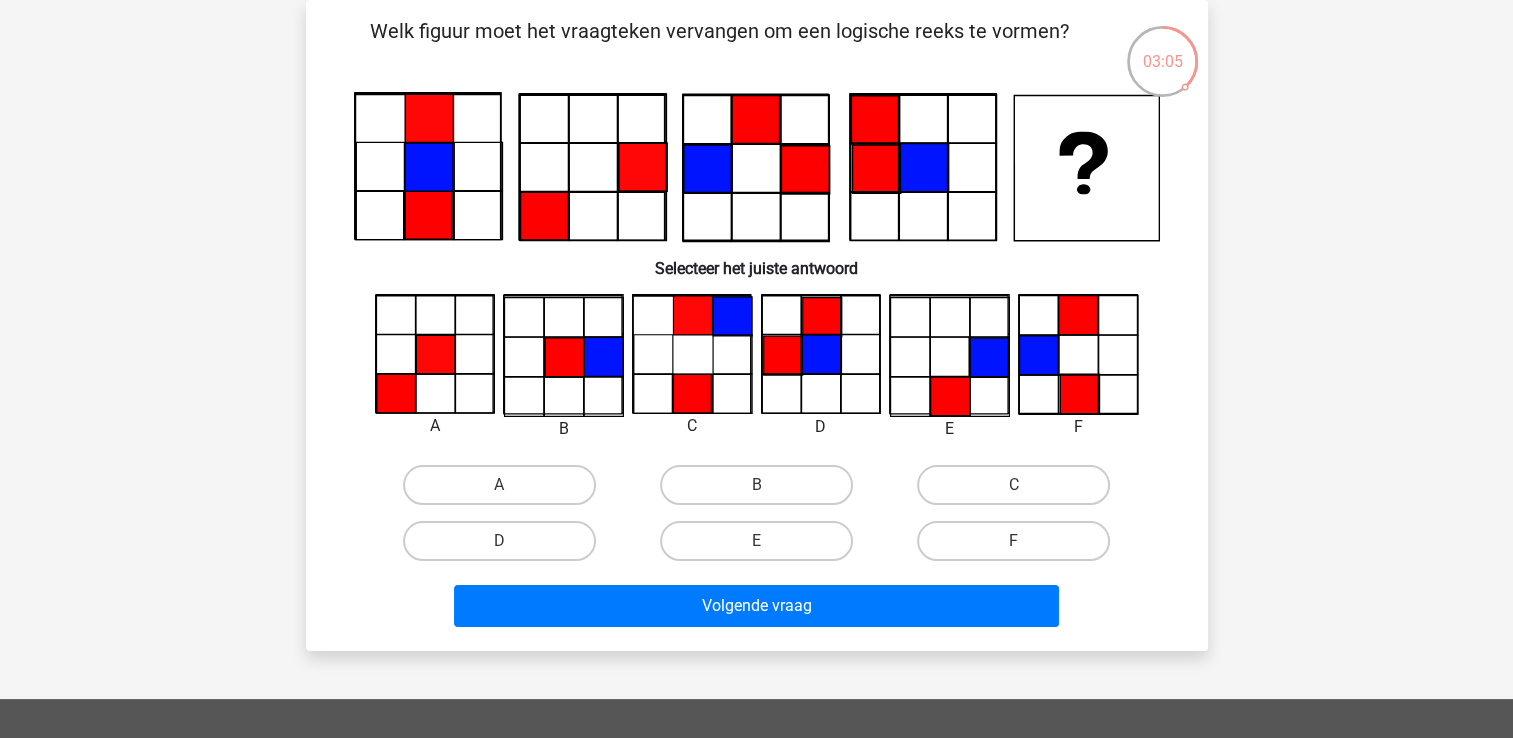 click 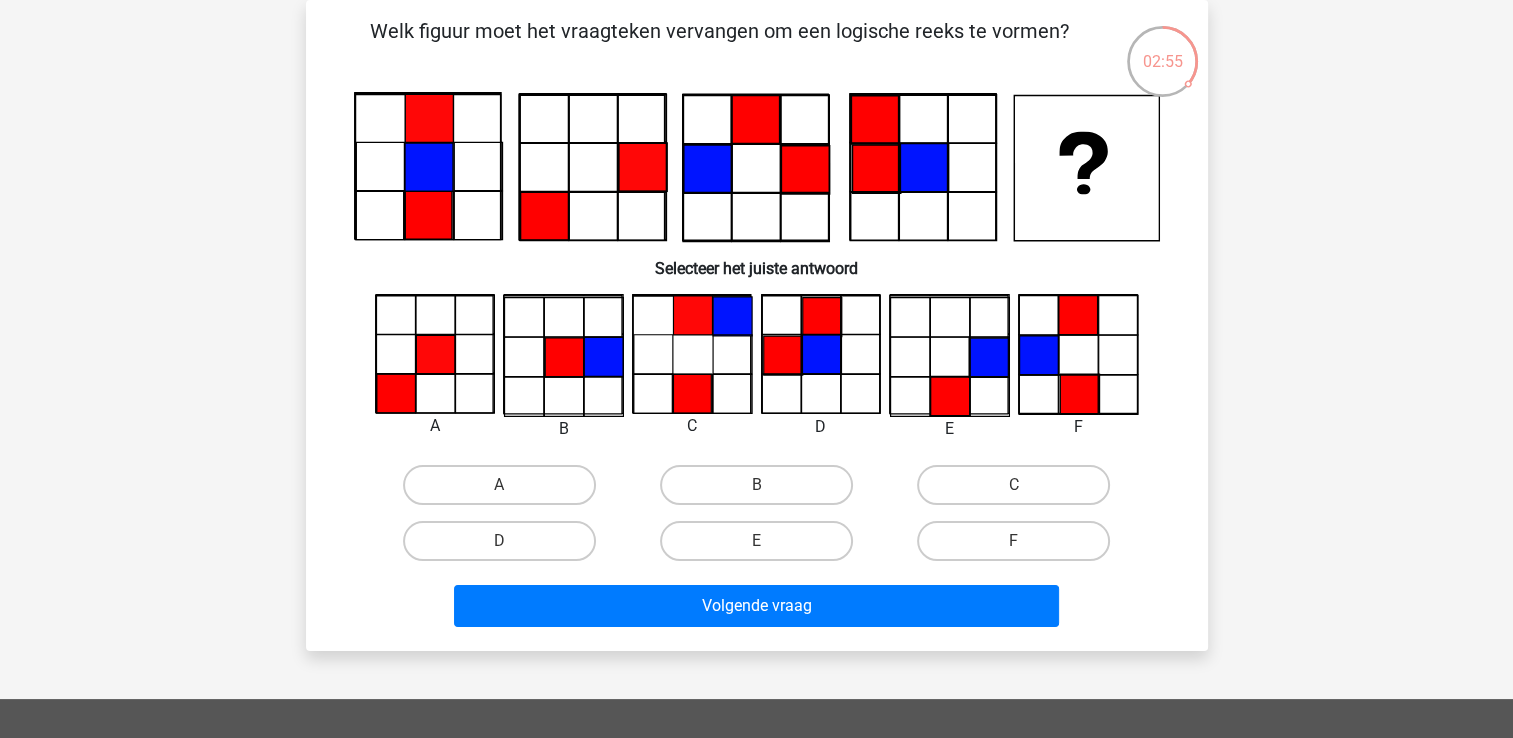 click 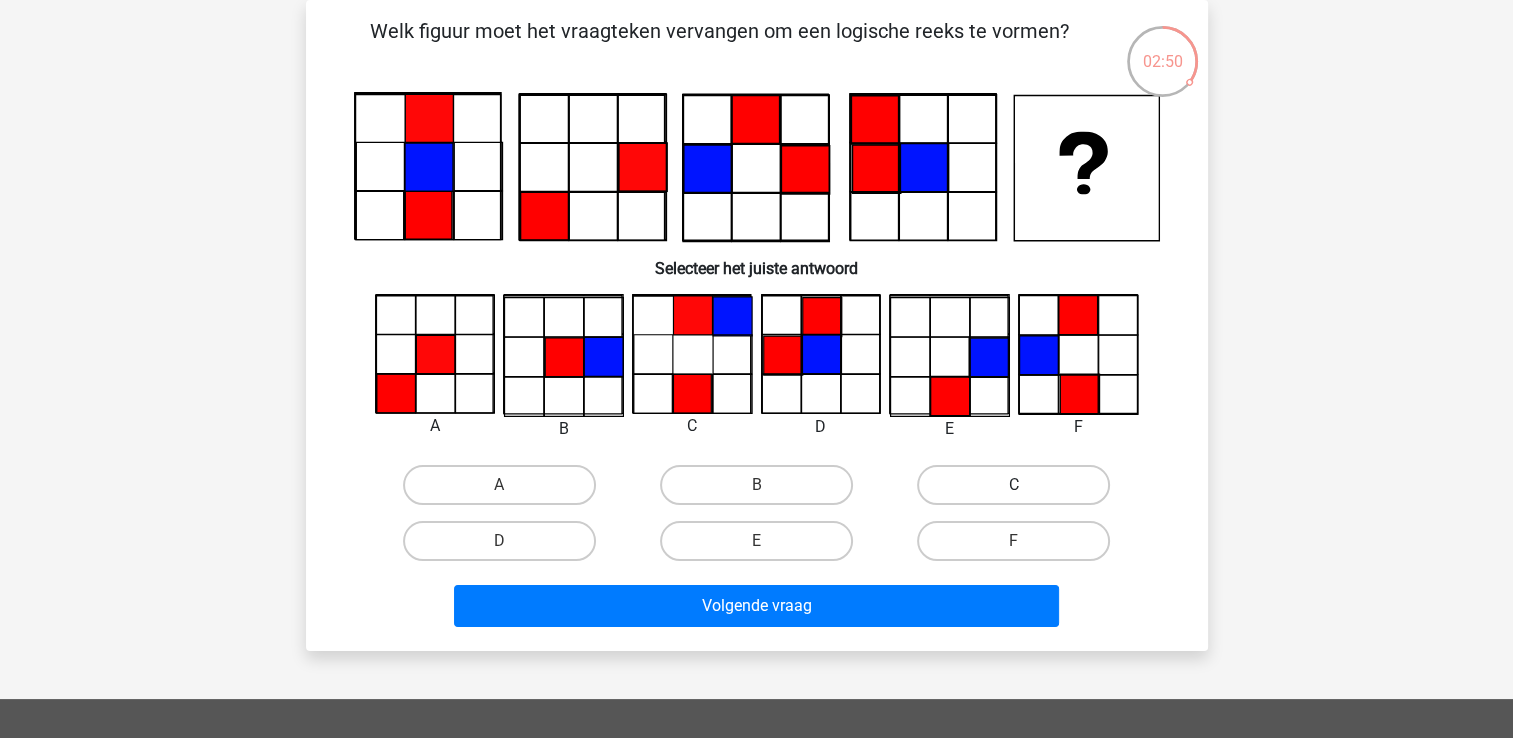 click on "C" at bounding box center (1013, 485) 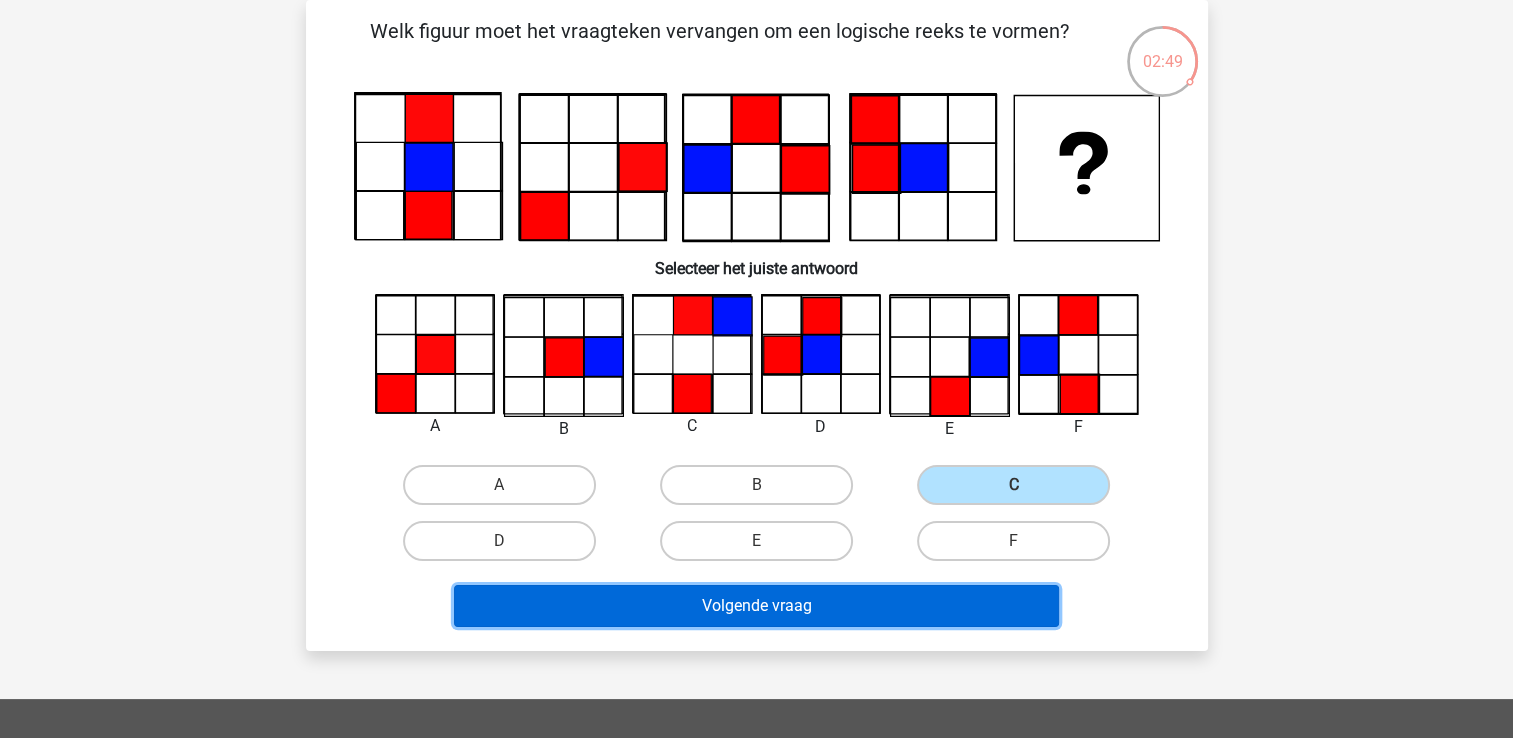 click on "Volgende vraag" at bounding box center [756, 606] 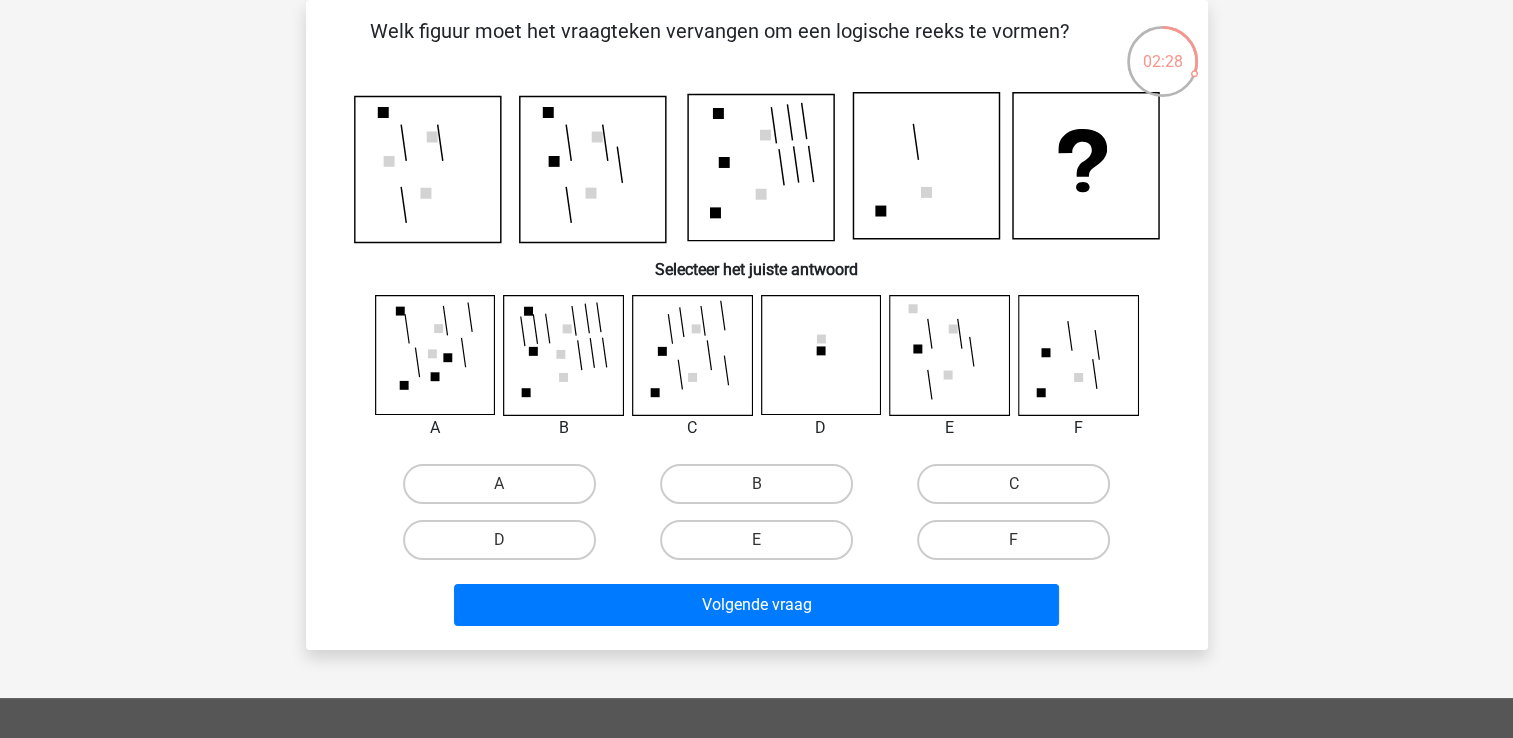 click 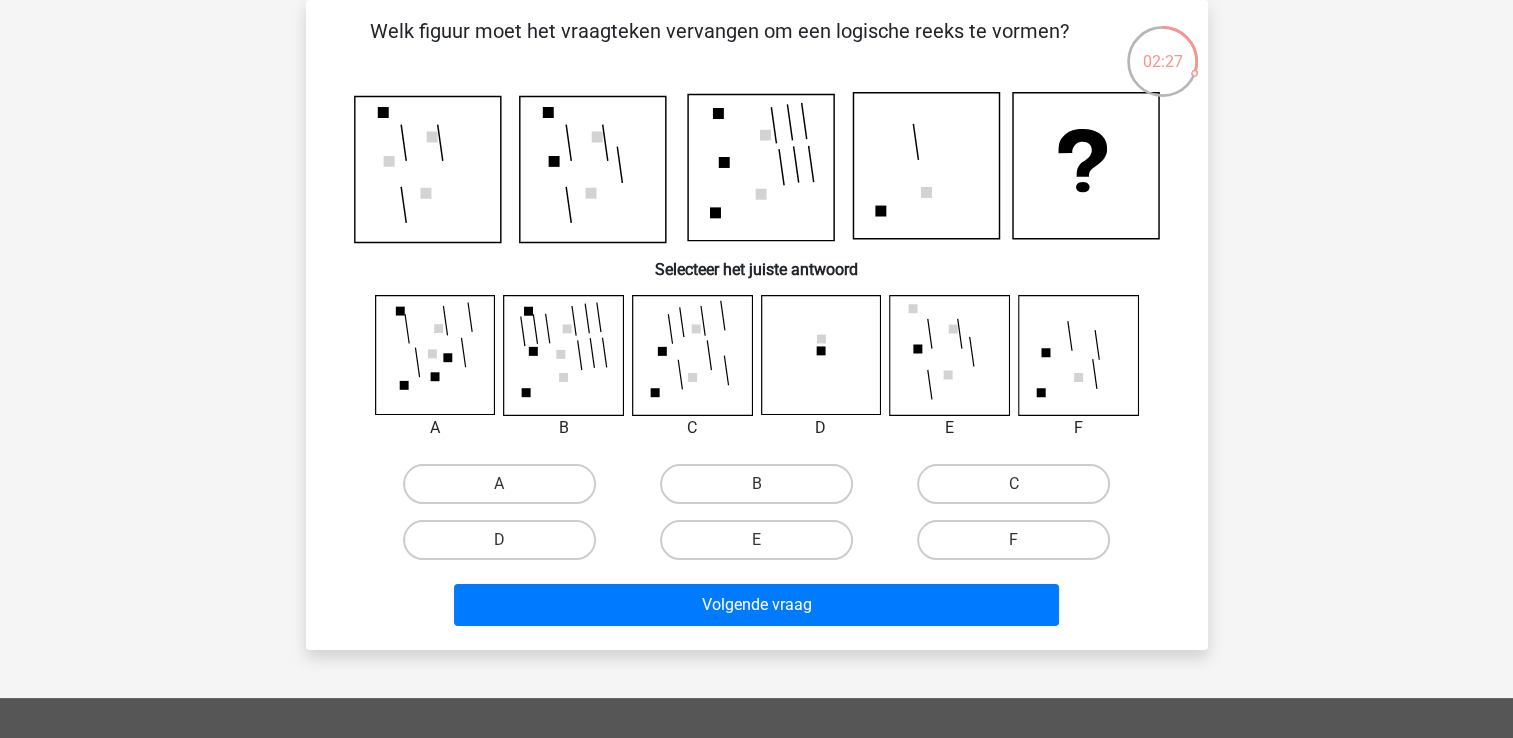 click 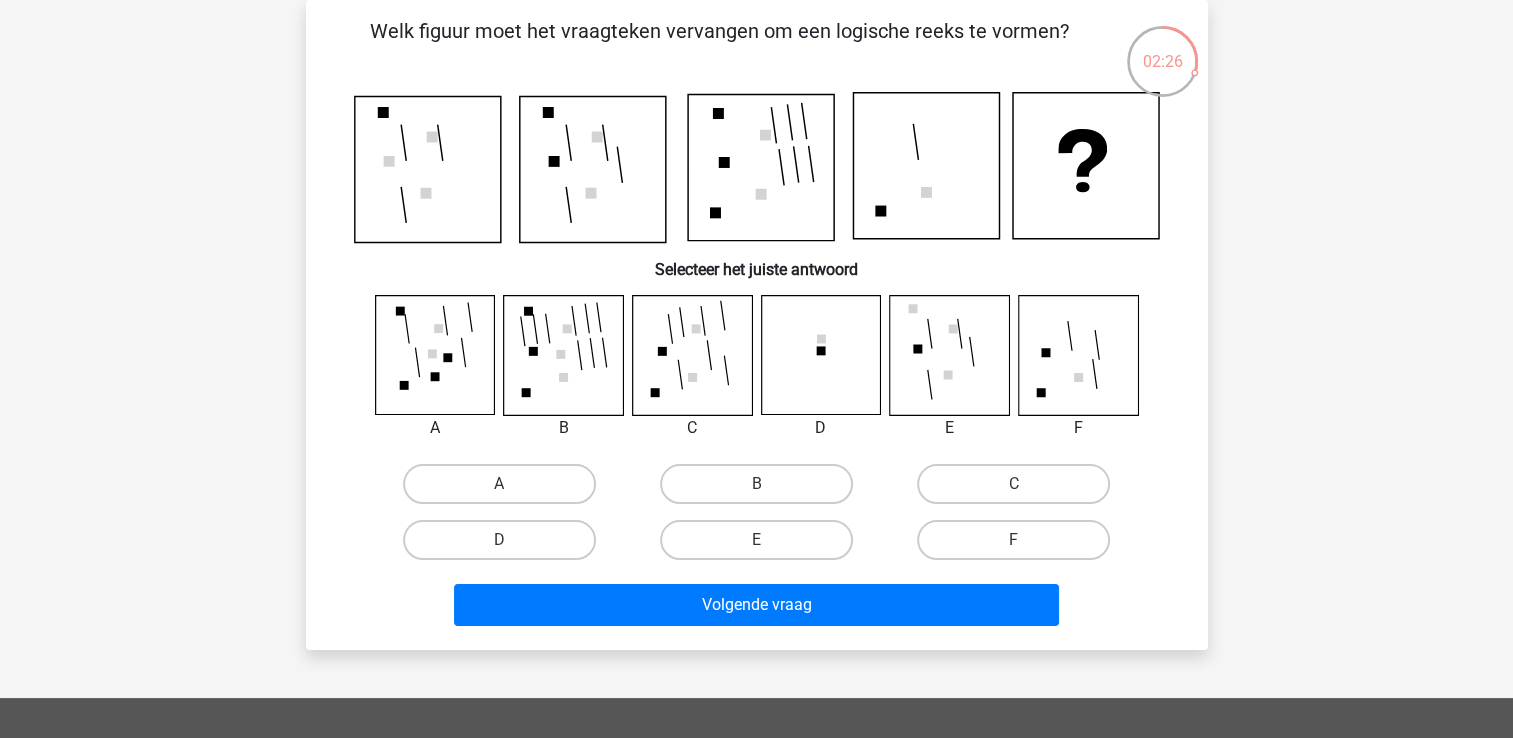 click 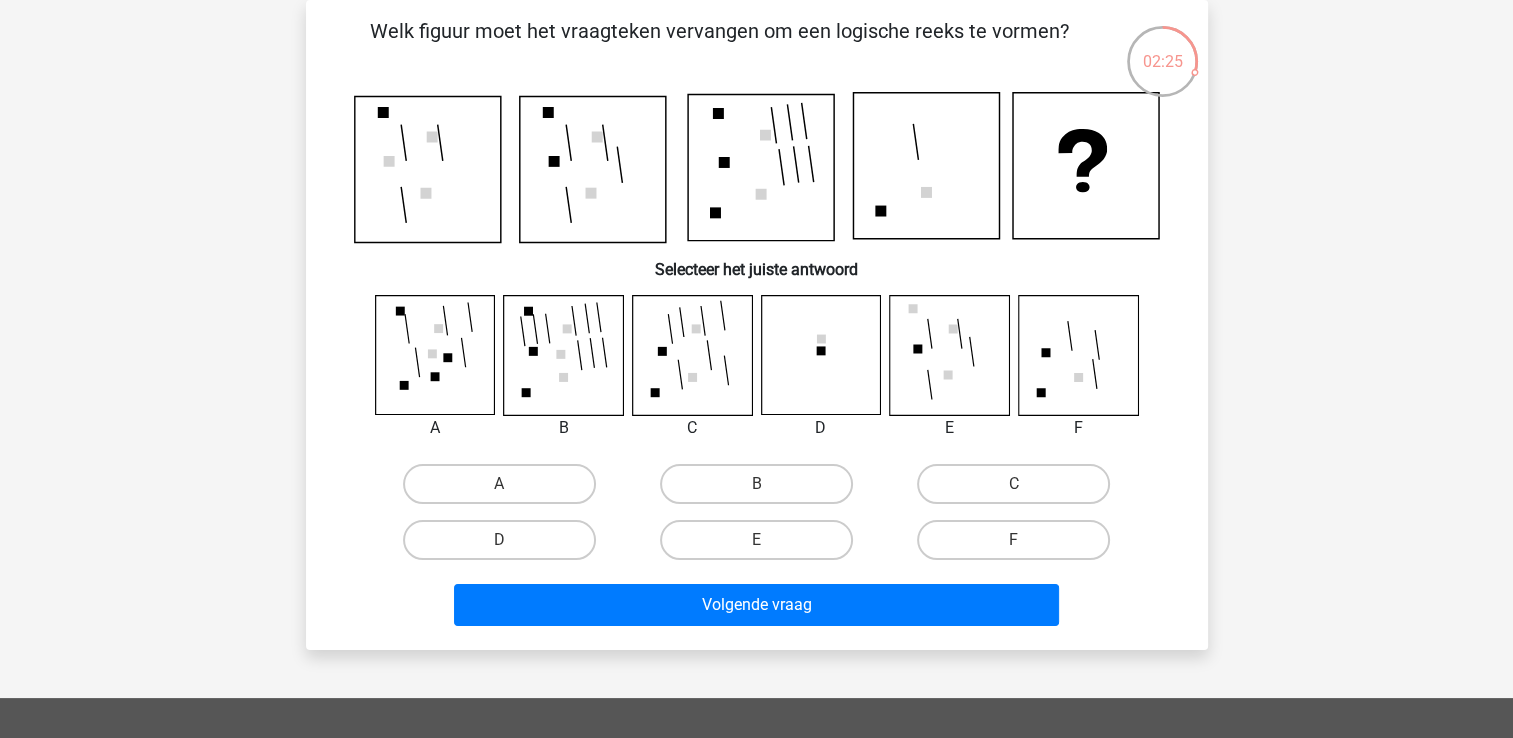 click 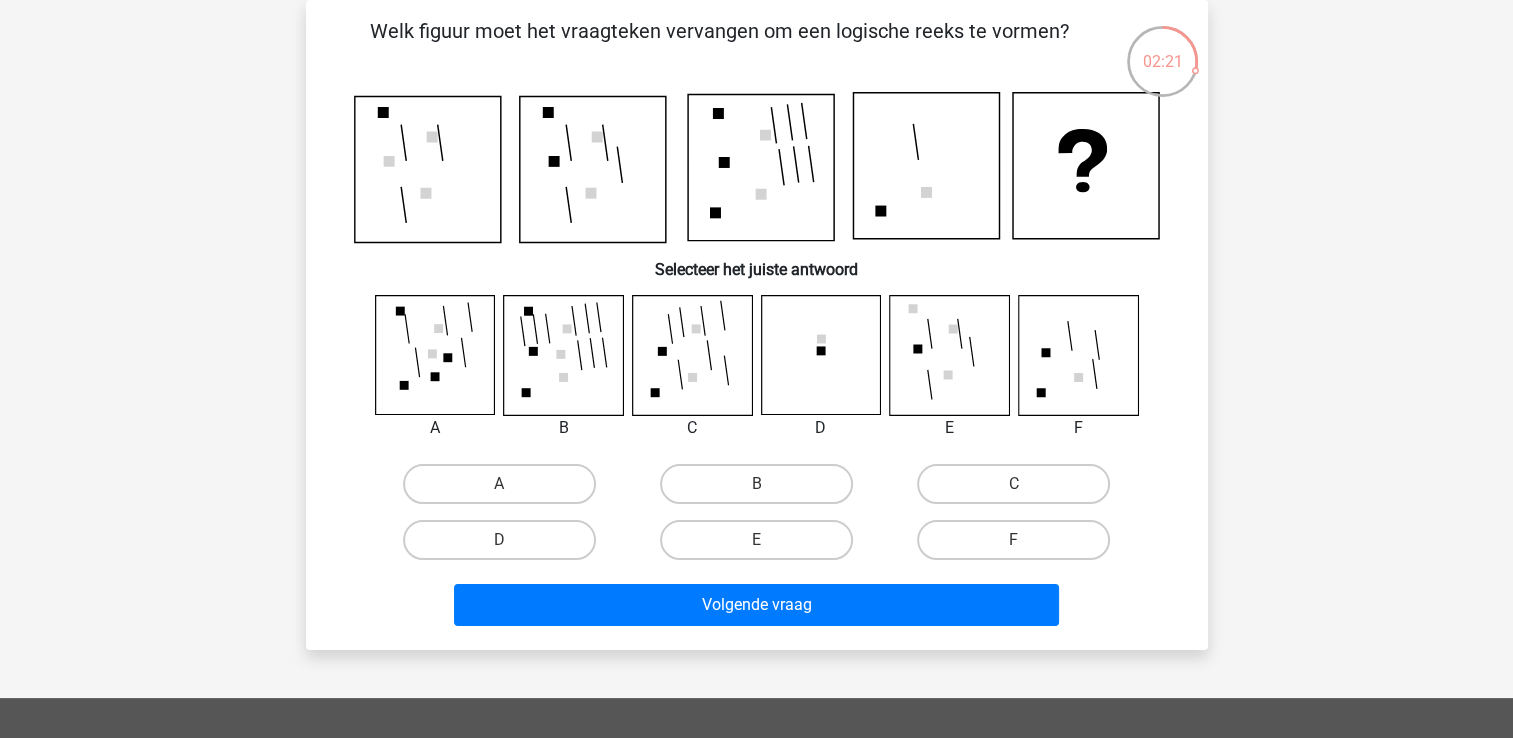 click on "E" at bounding box center [762, 546] 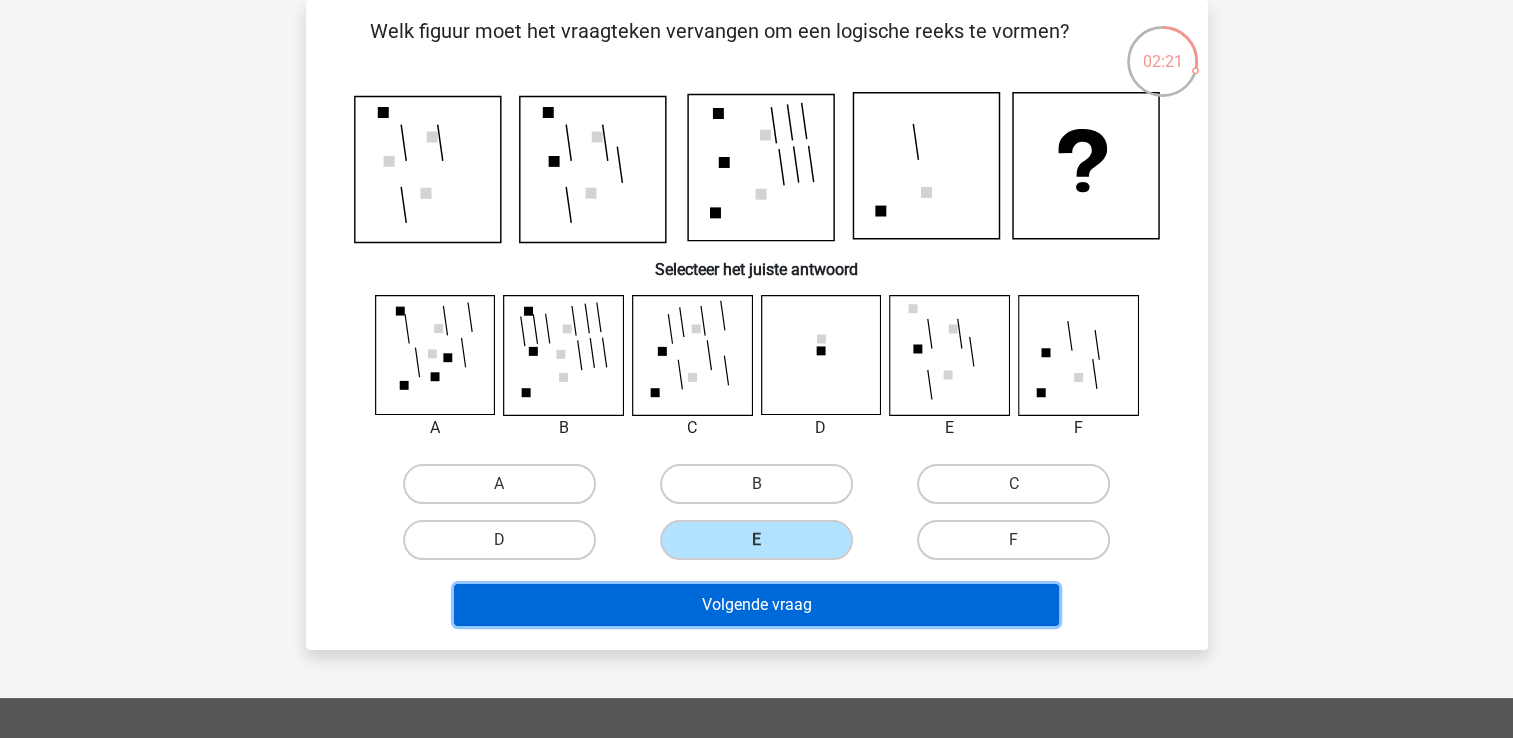 click on "Volgende vraag" at bounding box center (756, 605) 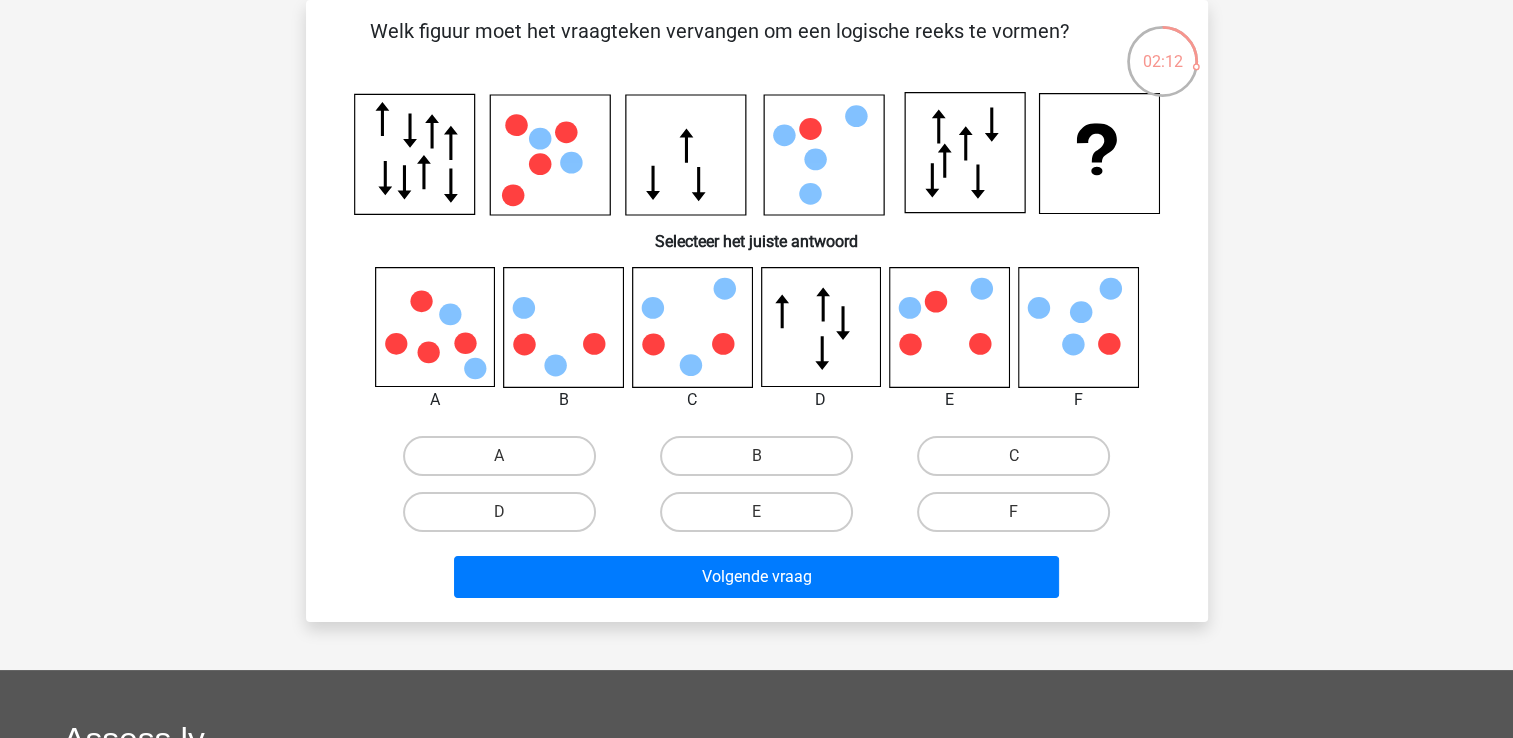 click on "Klaas
klaasenmargje@hotmail.com
Nederlands
English" at bounding box center [756, 553] 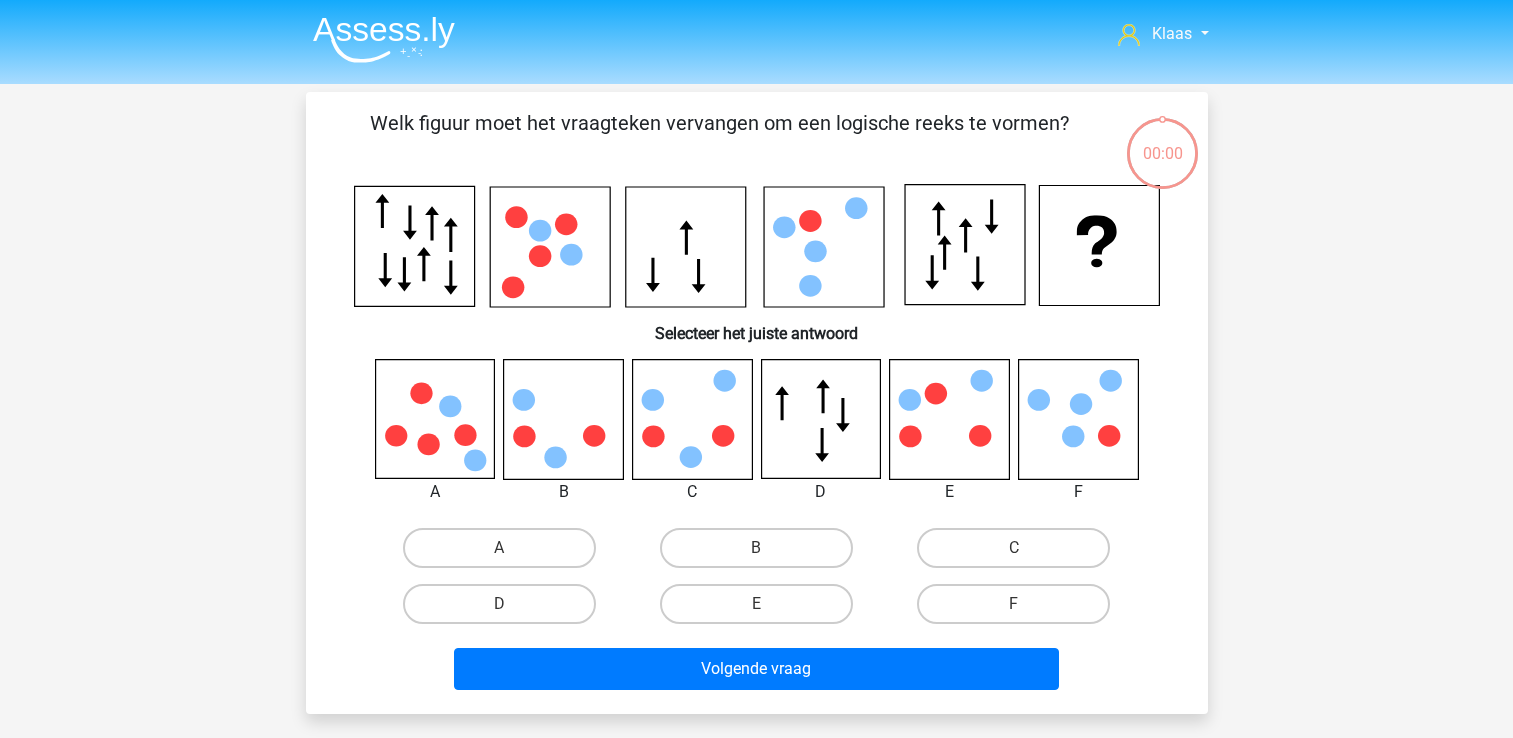 scroll, scrollTop: 92, scrollLeft: 0, axis: vertical 